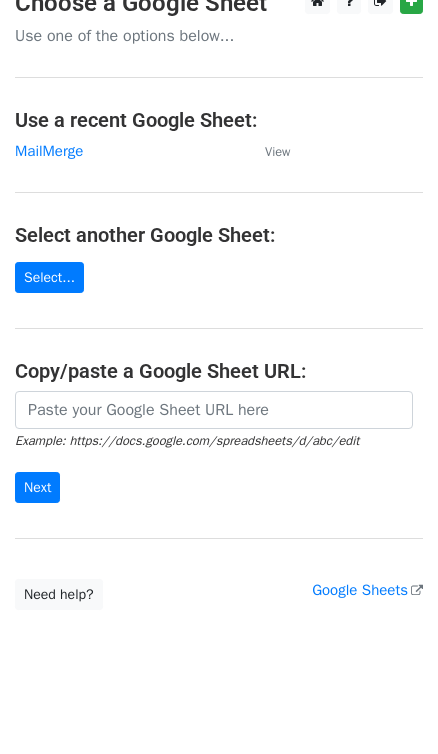 scroll, scrollTop: 39, scrollLeft: 0, axis: vertical 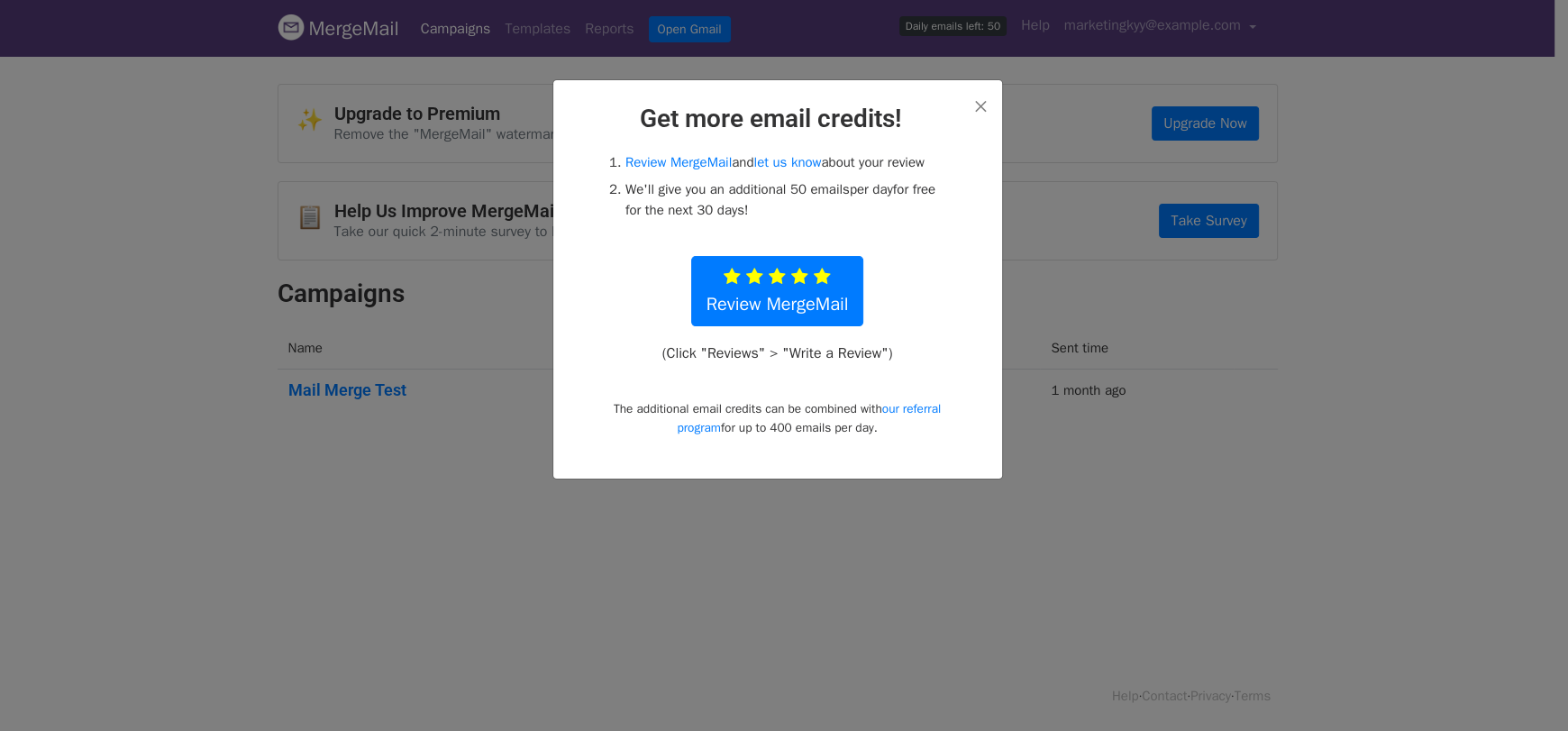 click on "Get more email credits!" at bounding box center [778, 119] 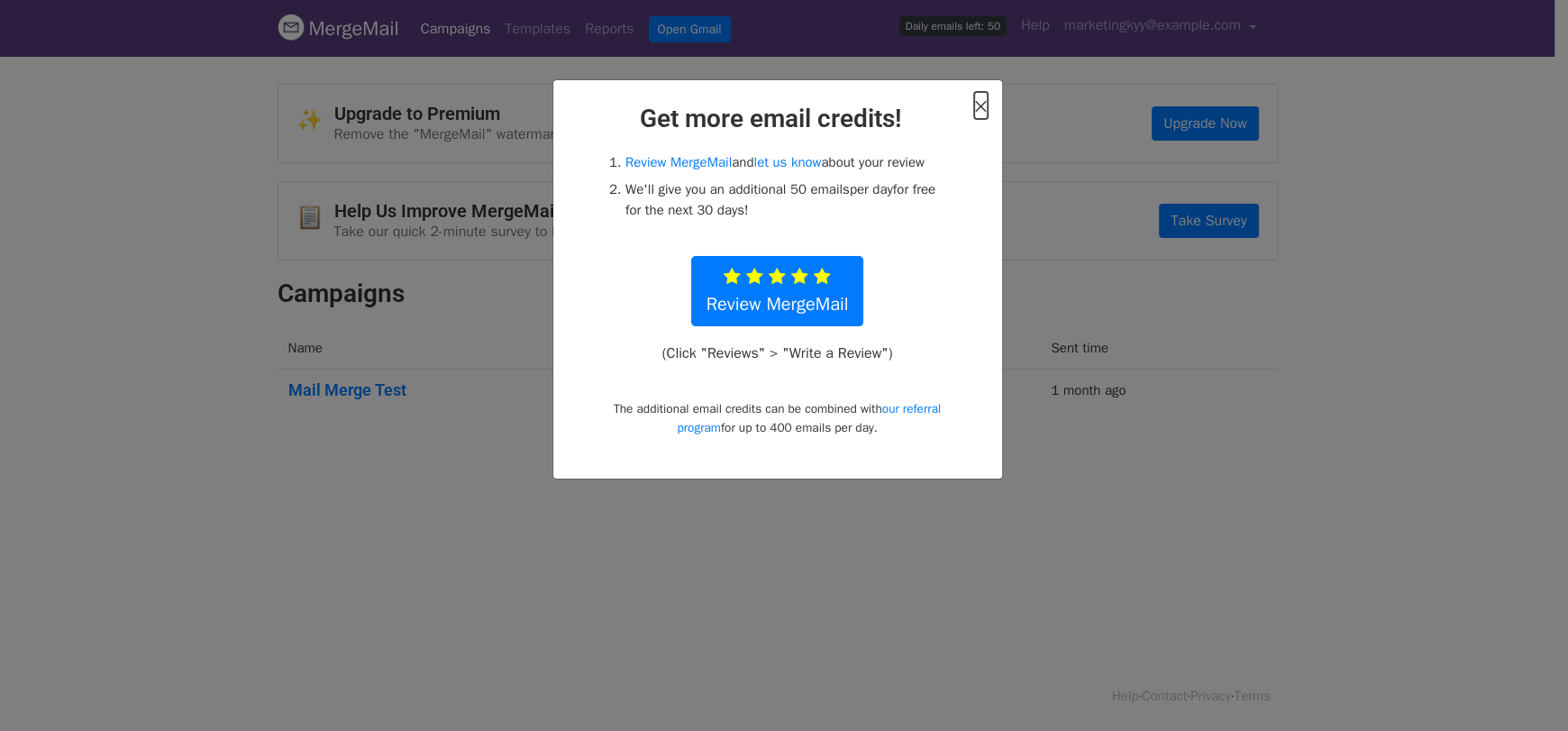 click on "×" at bounding box center (980, 105) 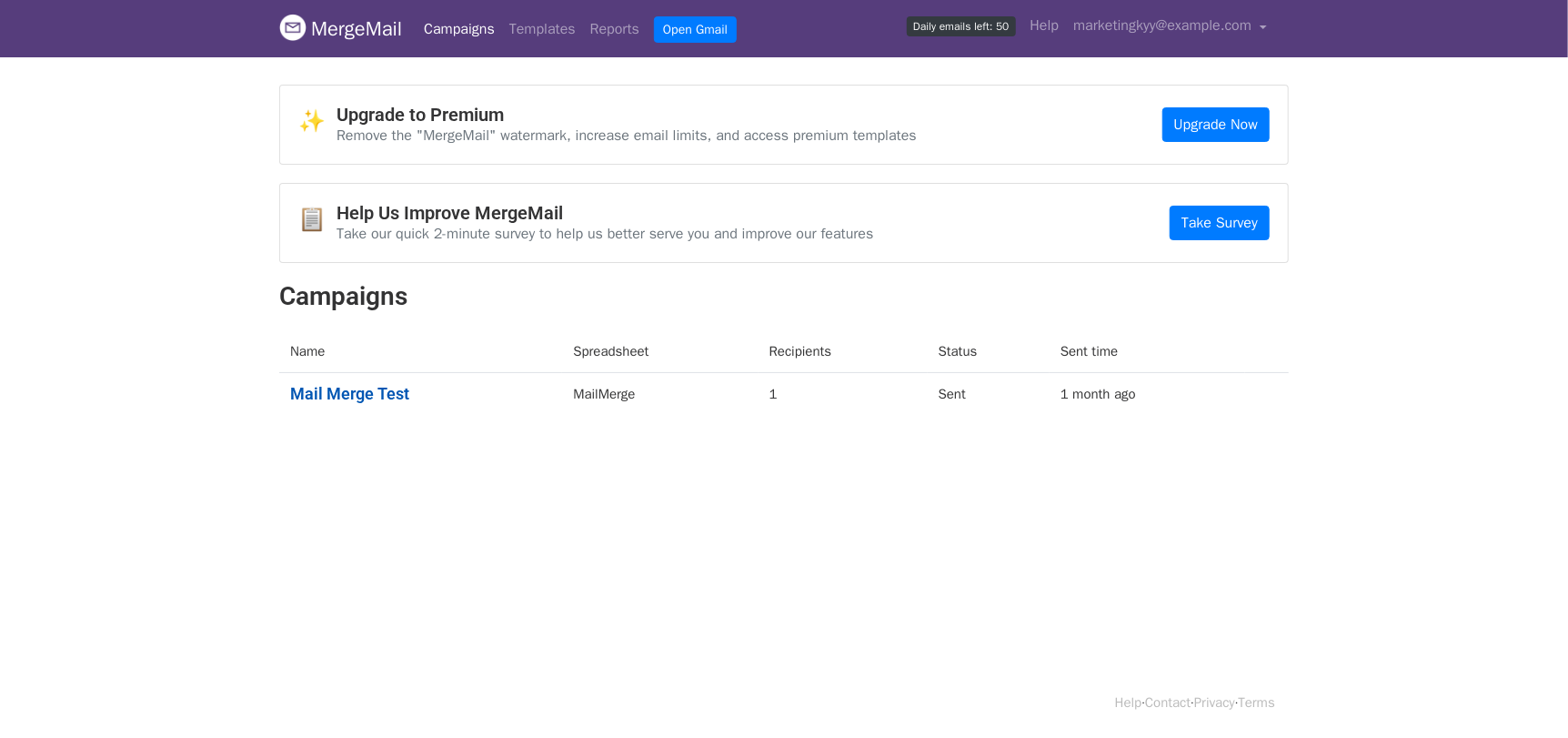 click on "Mail Merge Test" at bounding box center [420, 394] 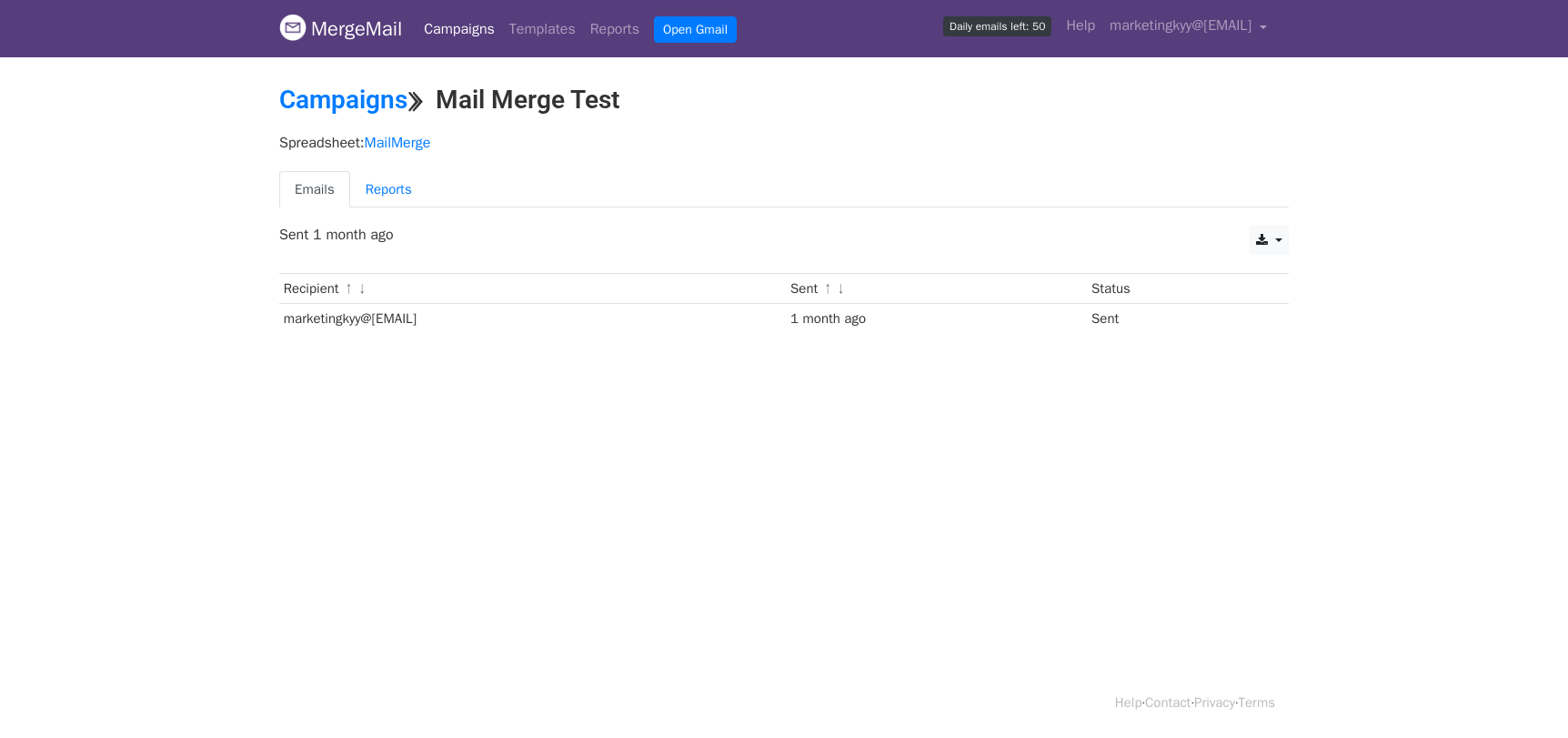 scroll, scrollTop: 0, scrollLeft: 0, axis: both 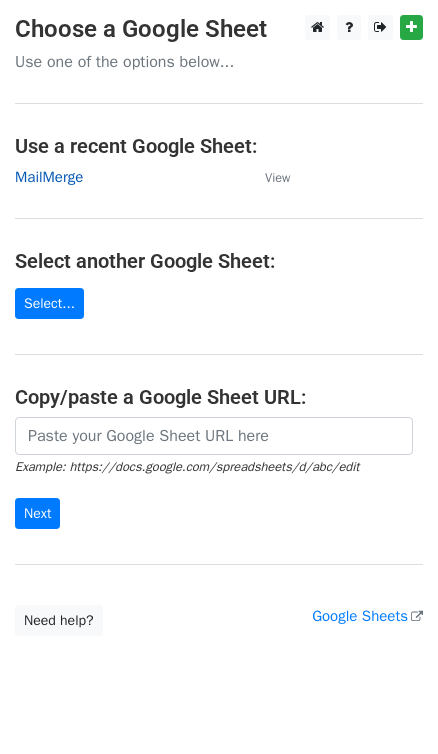 click on "MailMerge" at bounding box center (49, 177) 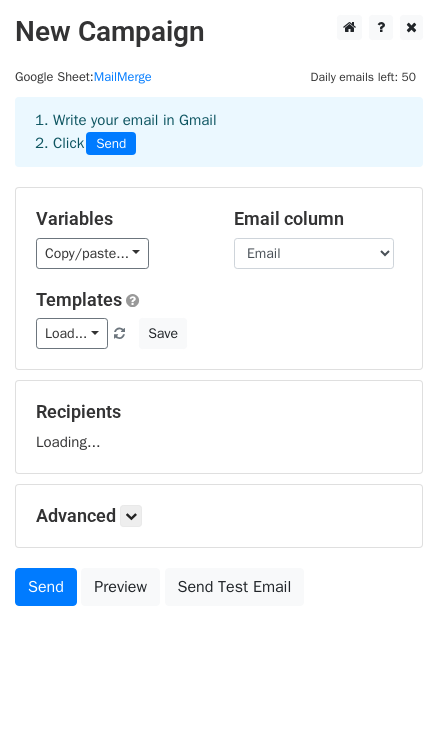 scroll, scrollTop: 0, scrollLeft: 0, axis: both 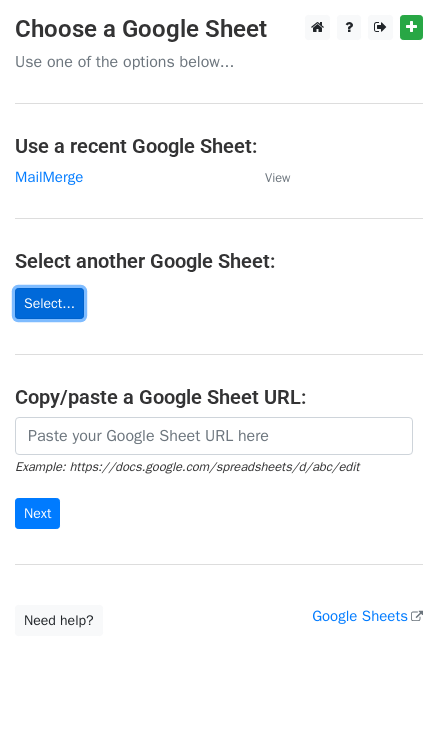 click on "Select..." at bounding box center [49, 303] 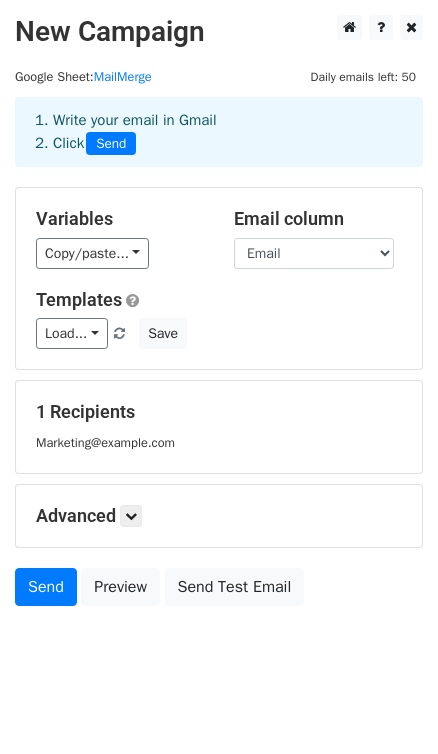 scroll, scrollTop: 20, scrollLeft: 0, axis: vertical 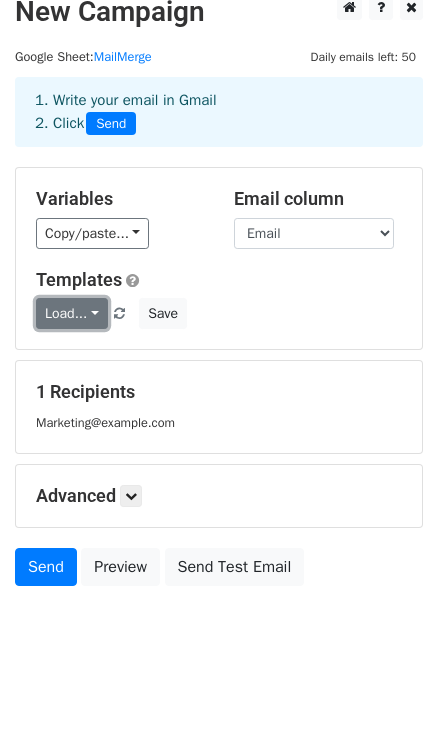 click on "Load..." at bounding box center (72, 313) 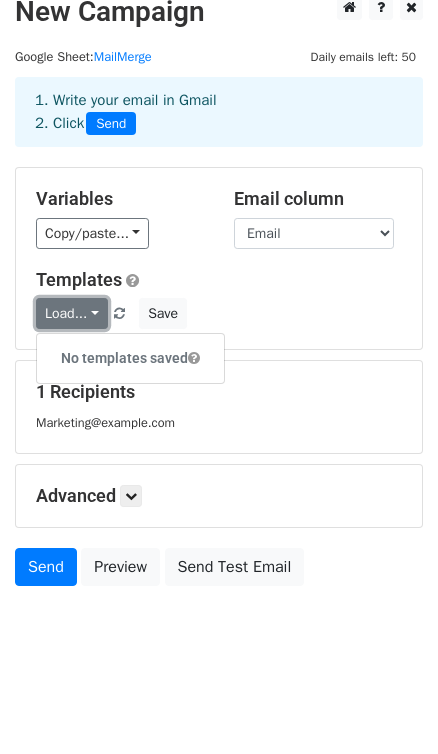 click on "Load..." at bounding box center [72, 313] 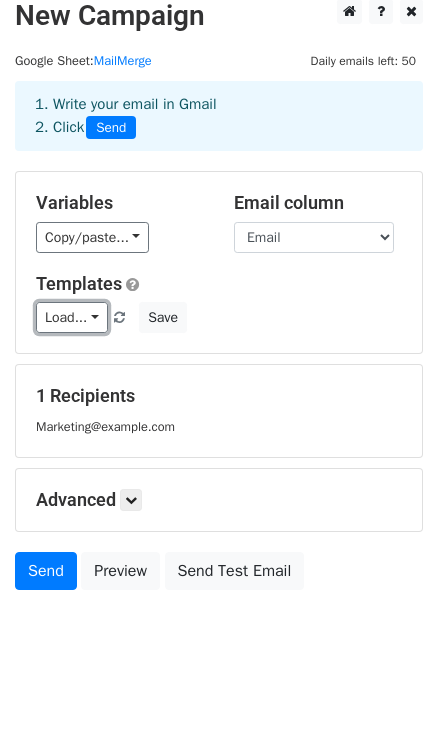 scroll, scrollTop: 20, scrollLeft: 0, axis: vertical 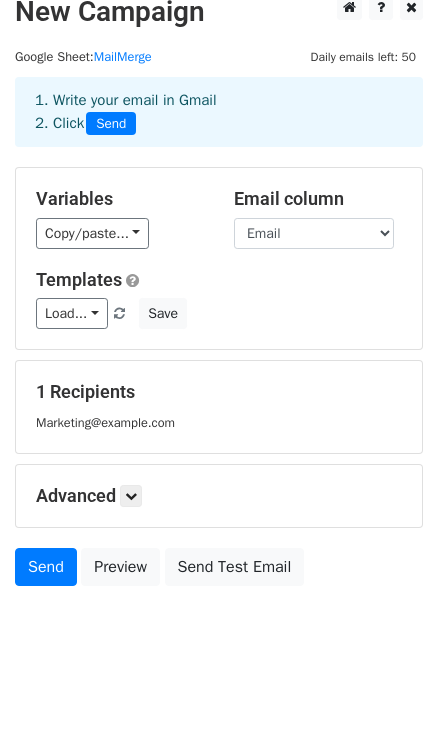 click on "Marketing@example.com" at bounding box center (105, 423) 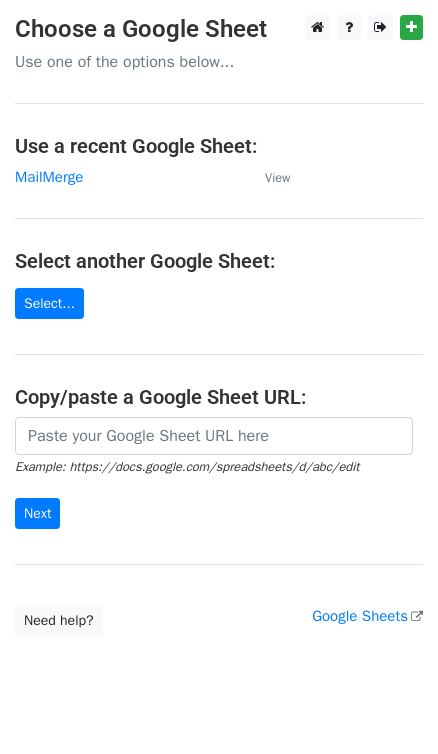 scroll, scrollTop: 0, scrollLeft: 0, axis: both 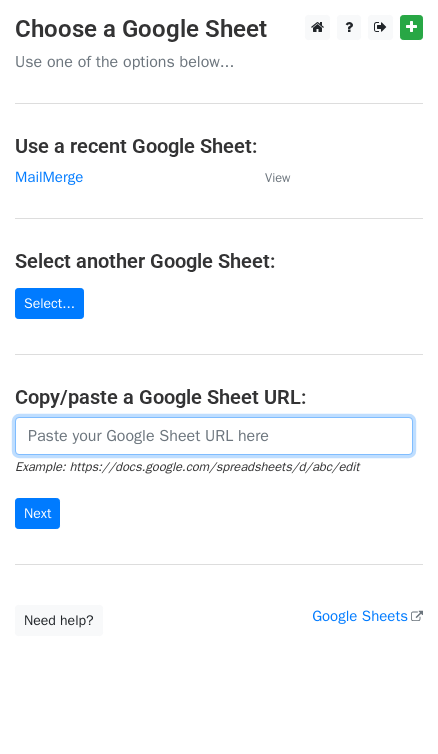 click at bounding box center (214, 436) 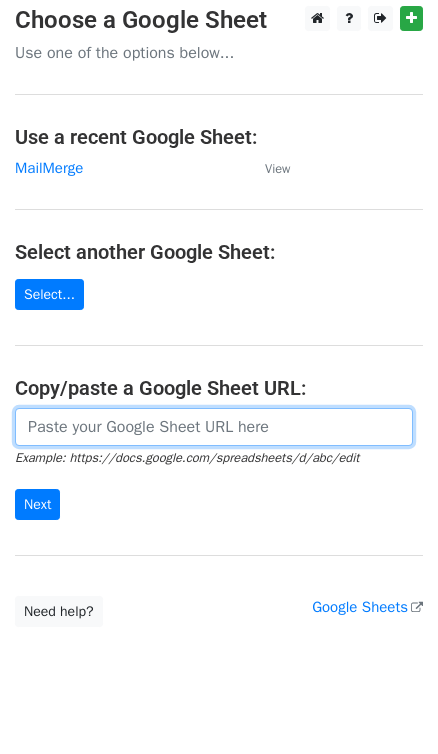 scroll, scrollTop: 0, scrollLeft: 0, axis: both 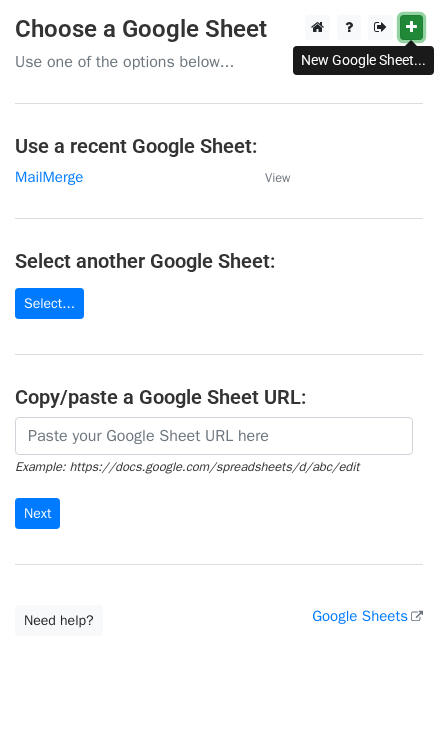 click at bounding box center [411, 27] 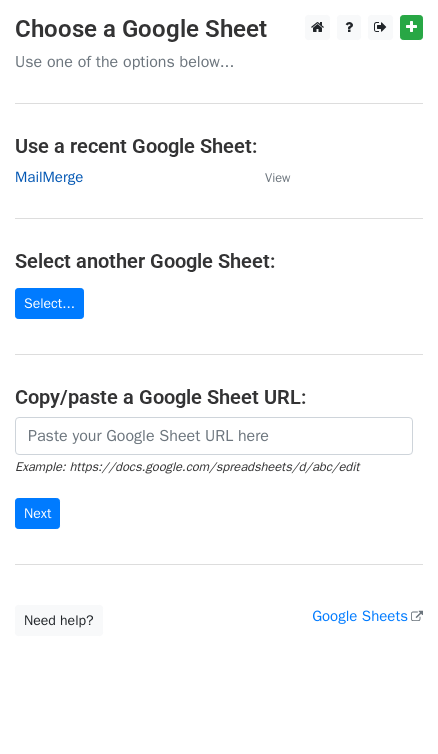 click on "MailMerge" at bounding box center [49, 177] 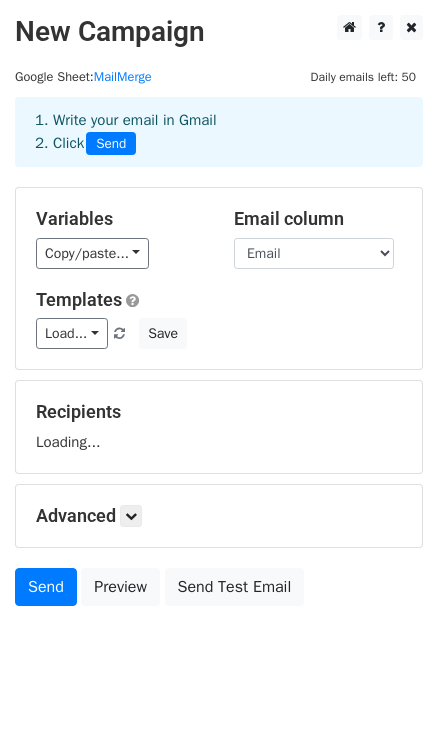 scroll, scrollTop: 0, scrollLeft: 0, axis: both 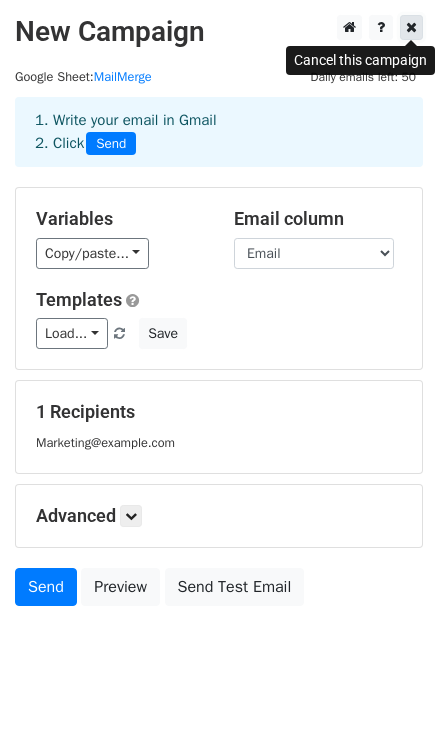 click at bounding box center [411, 27] 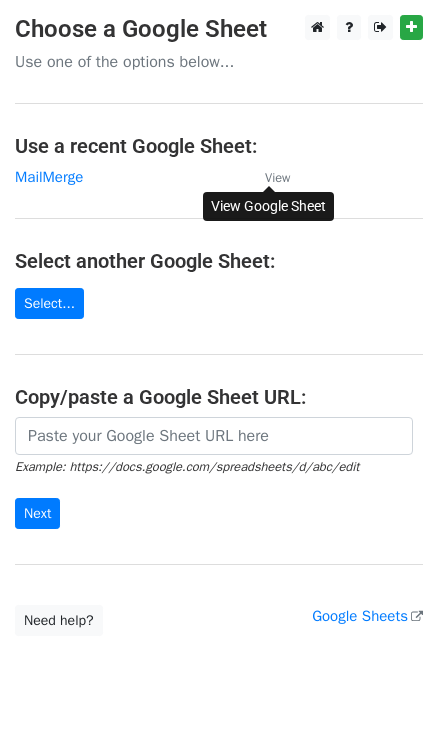 scroll, scrollTop: 0, scrollLeft: 0, axis: both 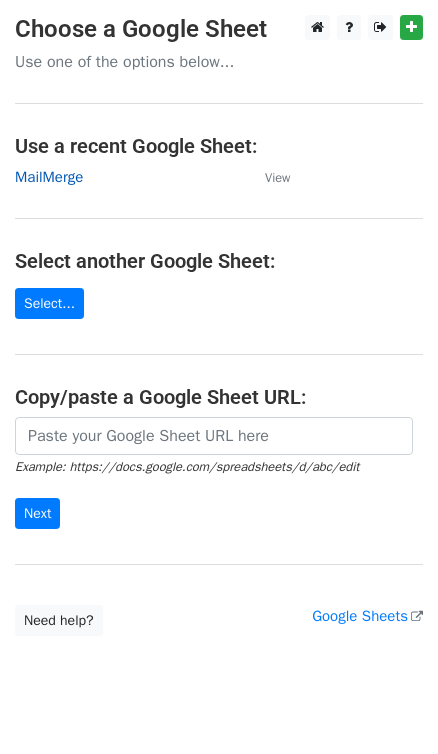 click on "MailMerge" at bounding box center (49, 177) 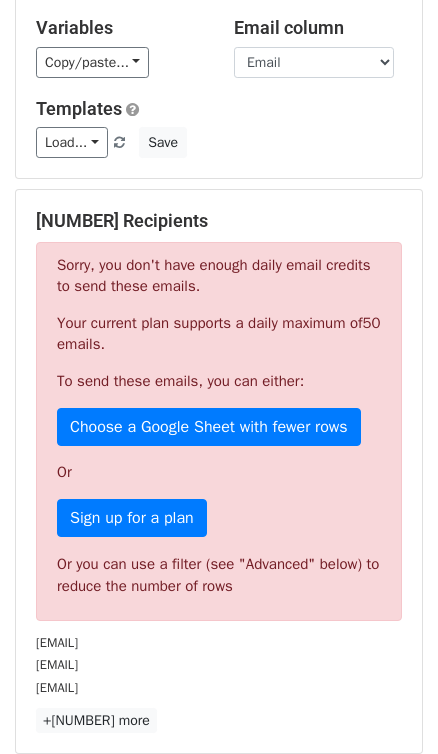 scroll, scrollTop: 0, scrollLeft: 0, axis: both 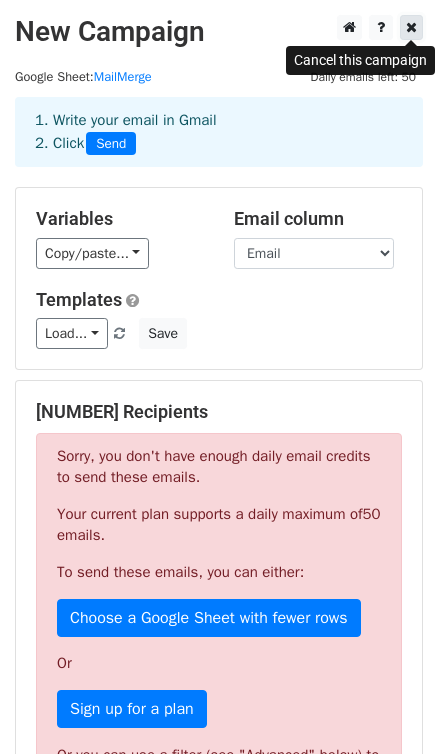 click at bounding box center [411, 27] 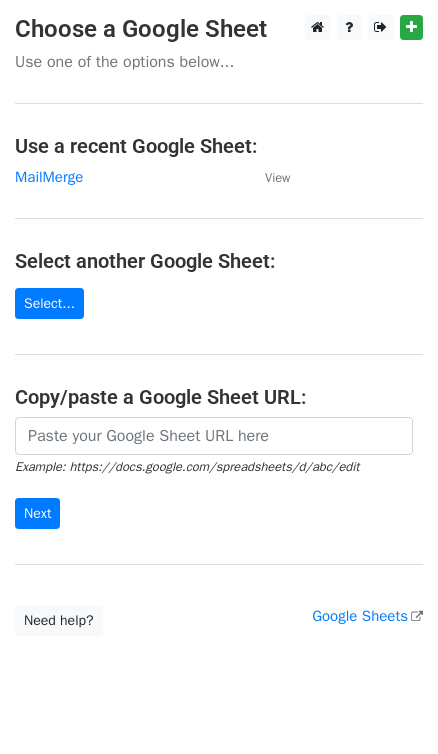 scroll, scrollTop: 0, scrollLeft: 0, axis: both 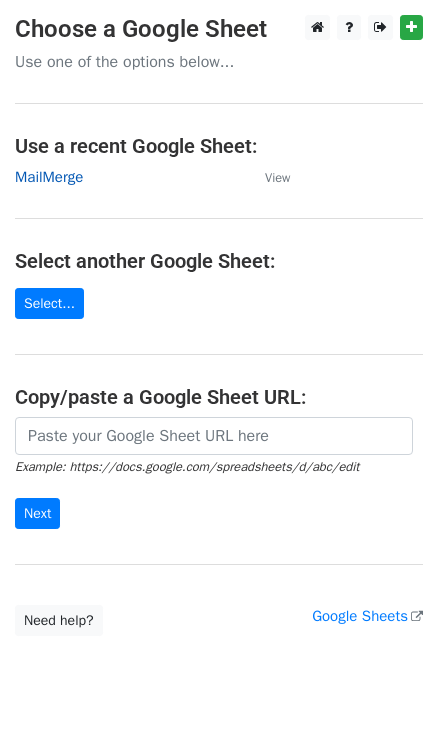 click on "MailMerge" at bounding box center (49, 177) 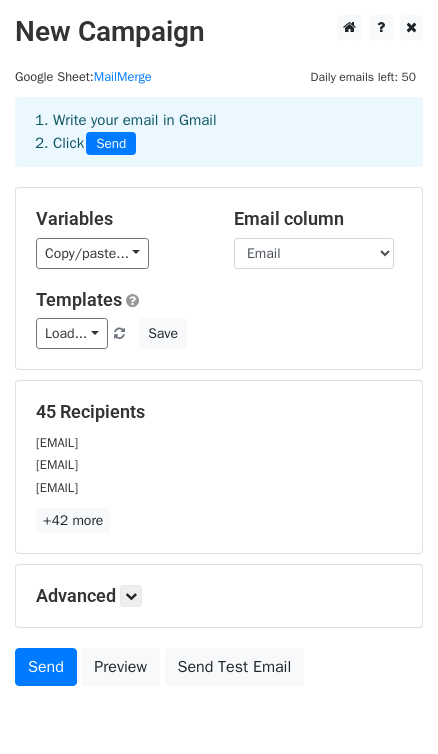 scroll, scrollTop: 0, scrollLeft: 0, axis: both 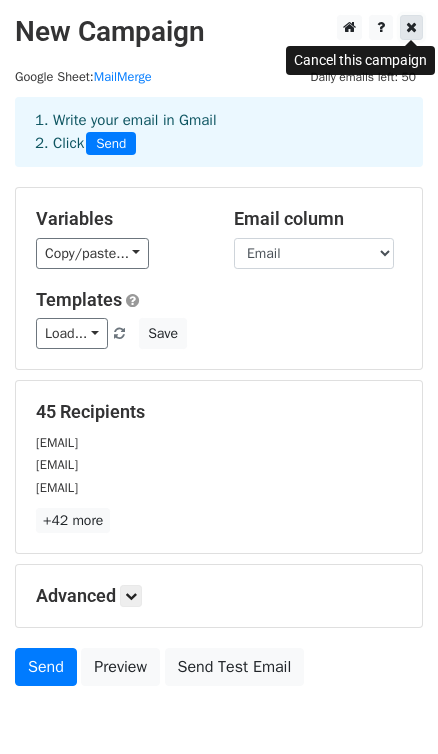 click at bounding box center [411, 27] 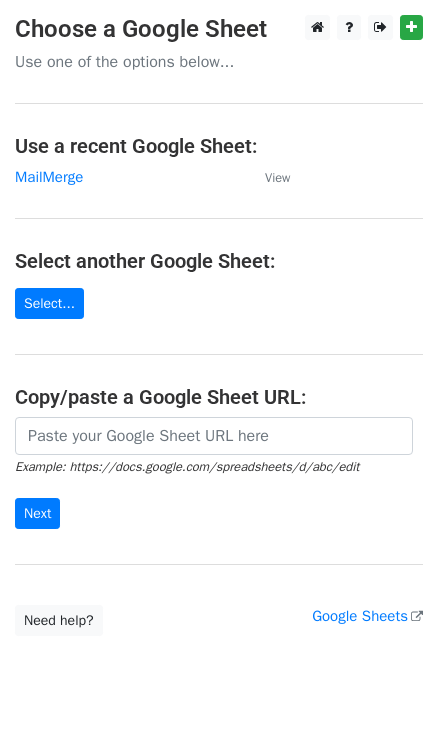scroll, scrollTop: 0, scrollLeft: 0, axis: both 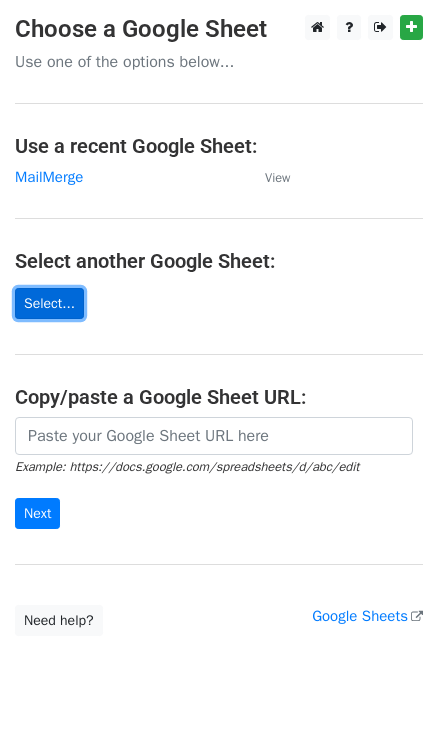 click on "Select..." at bounding box center (49, 303) 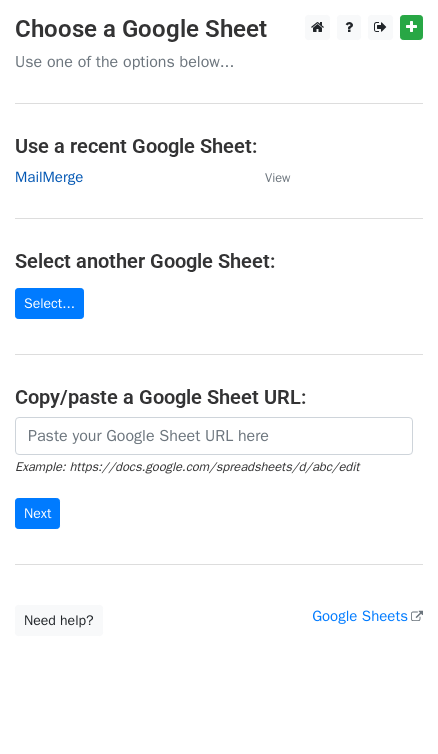 click on "MailMerge" at bounding box center [49, 177] 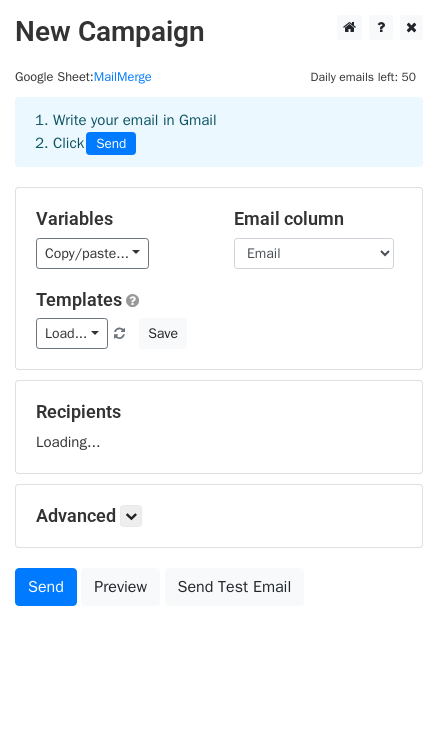 scroll, scrollTop: 0, scrollLeft: 0, axis: both 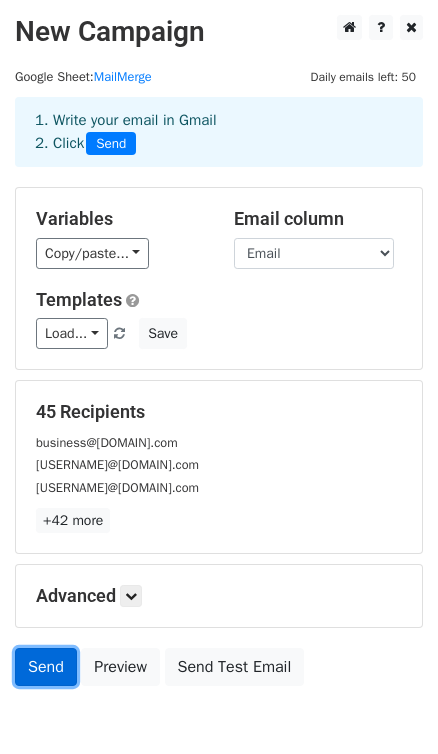 click on "Send" at bounding box center [46, 667] 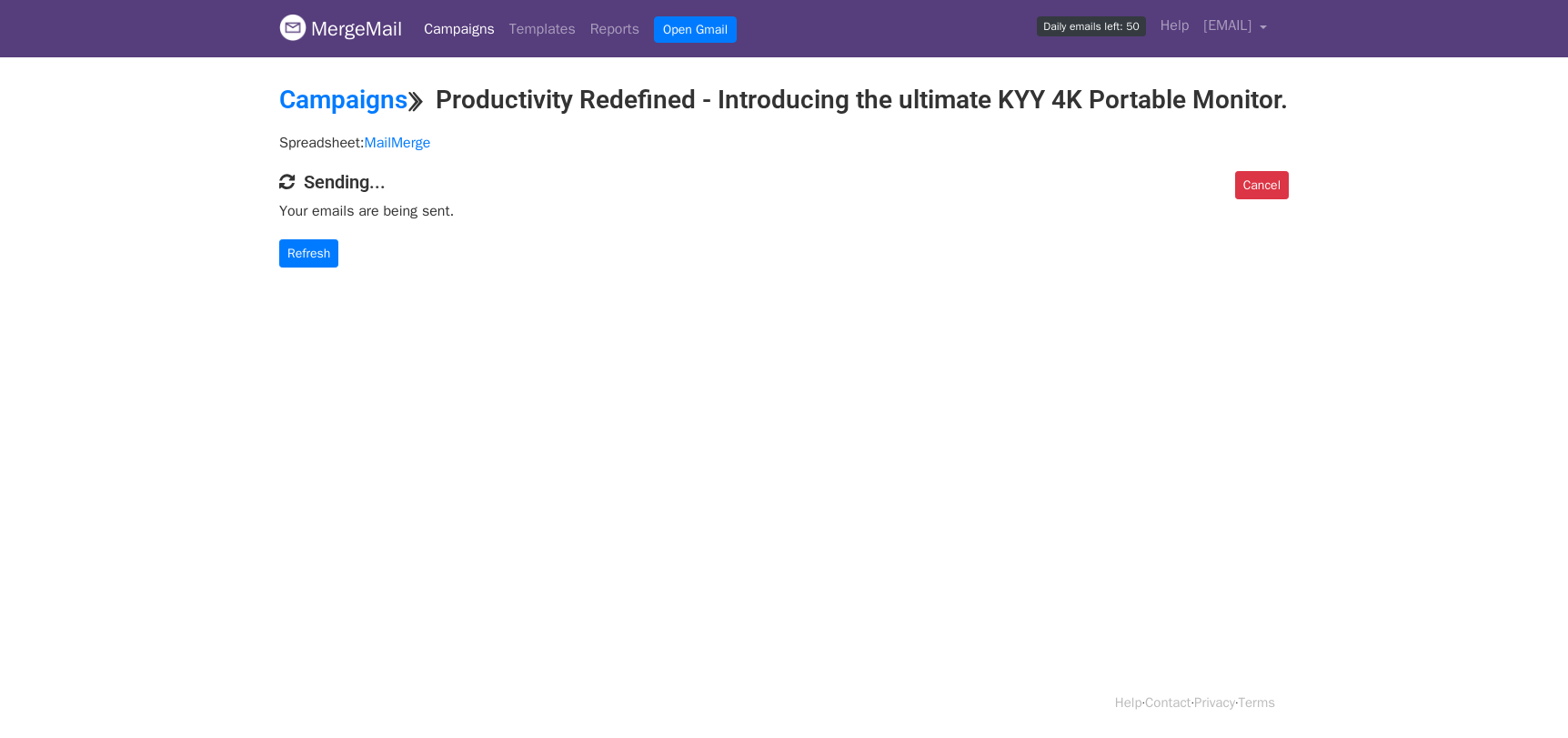 scroll, scrollTop: 0, scrollLeft: 0, axis: both 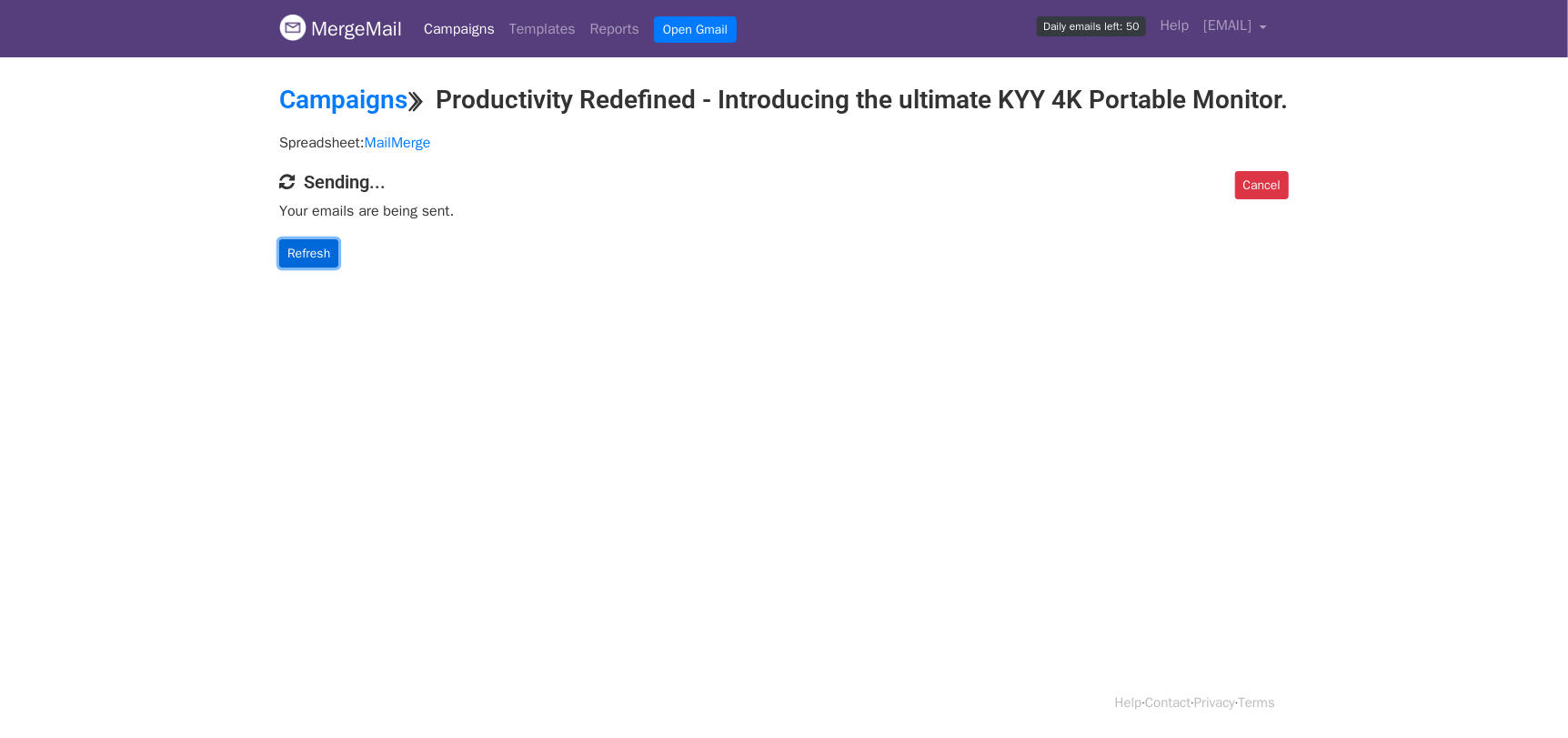 click on "Refresh" at bounding box center [308, 253] 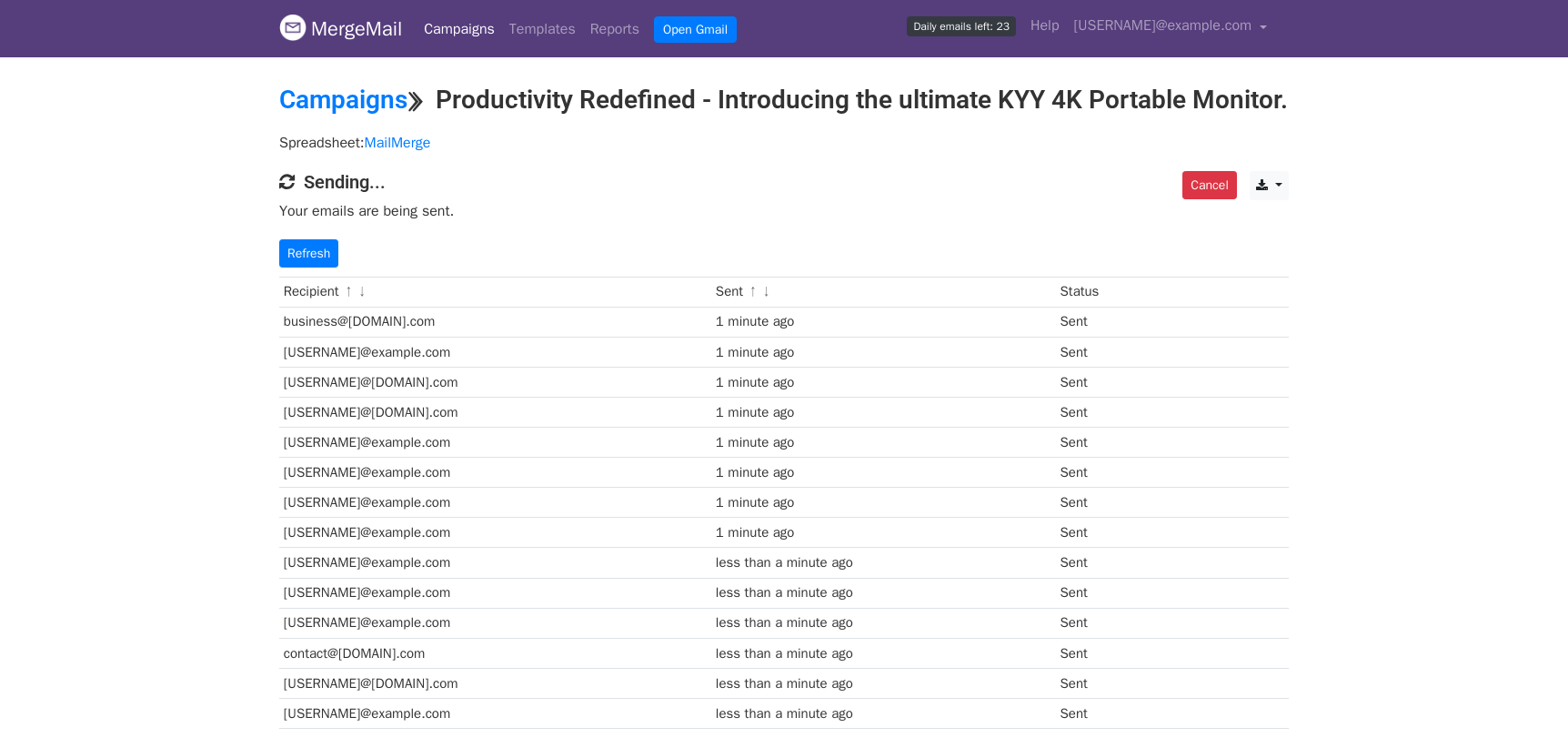 scroll, scrollTop: 0, scrollLeft: 0, axis: both 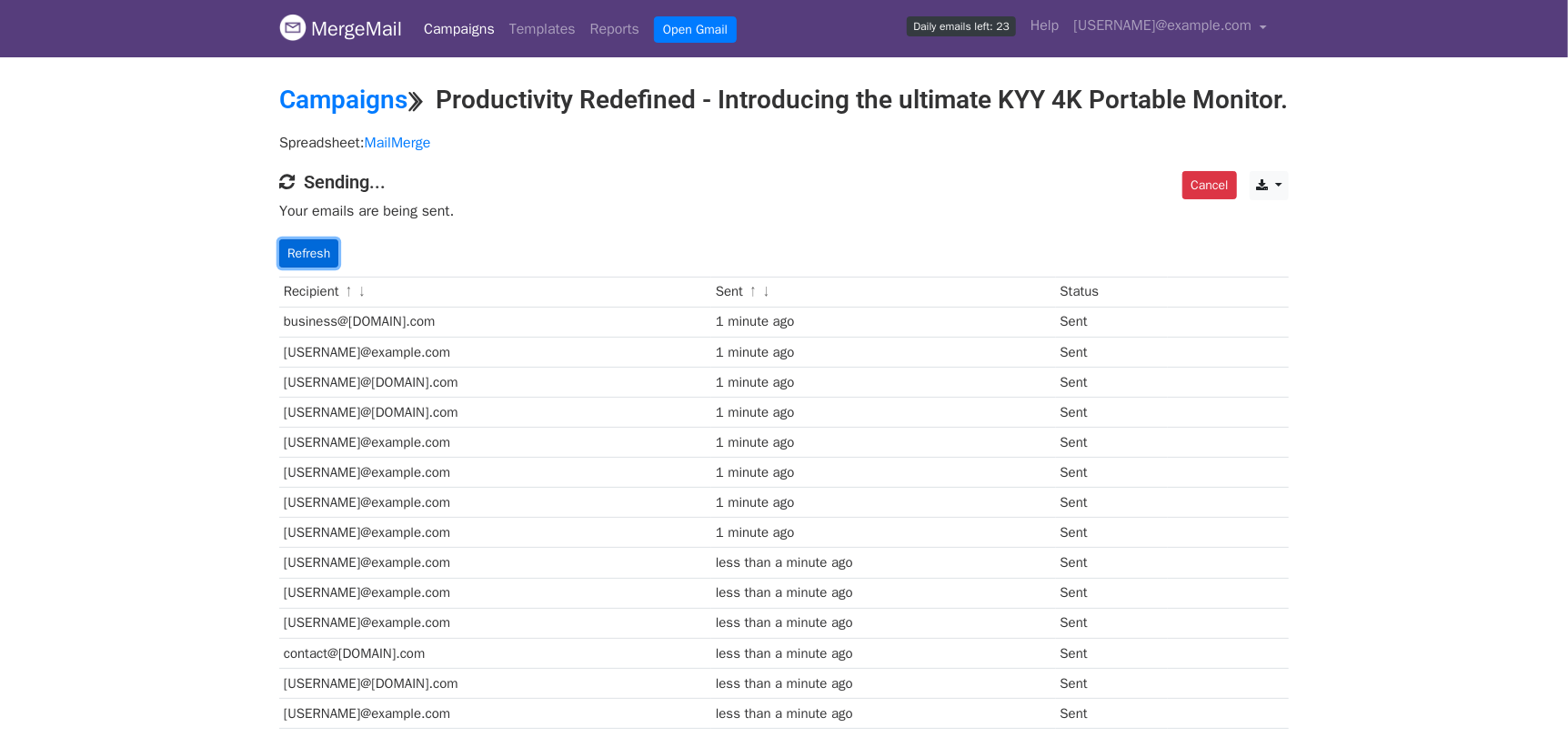 click on "Refresh" at bounding box center [308, 253] 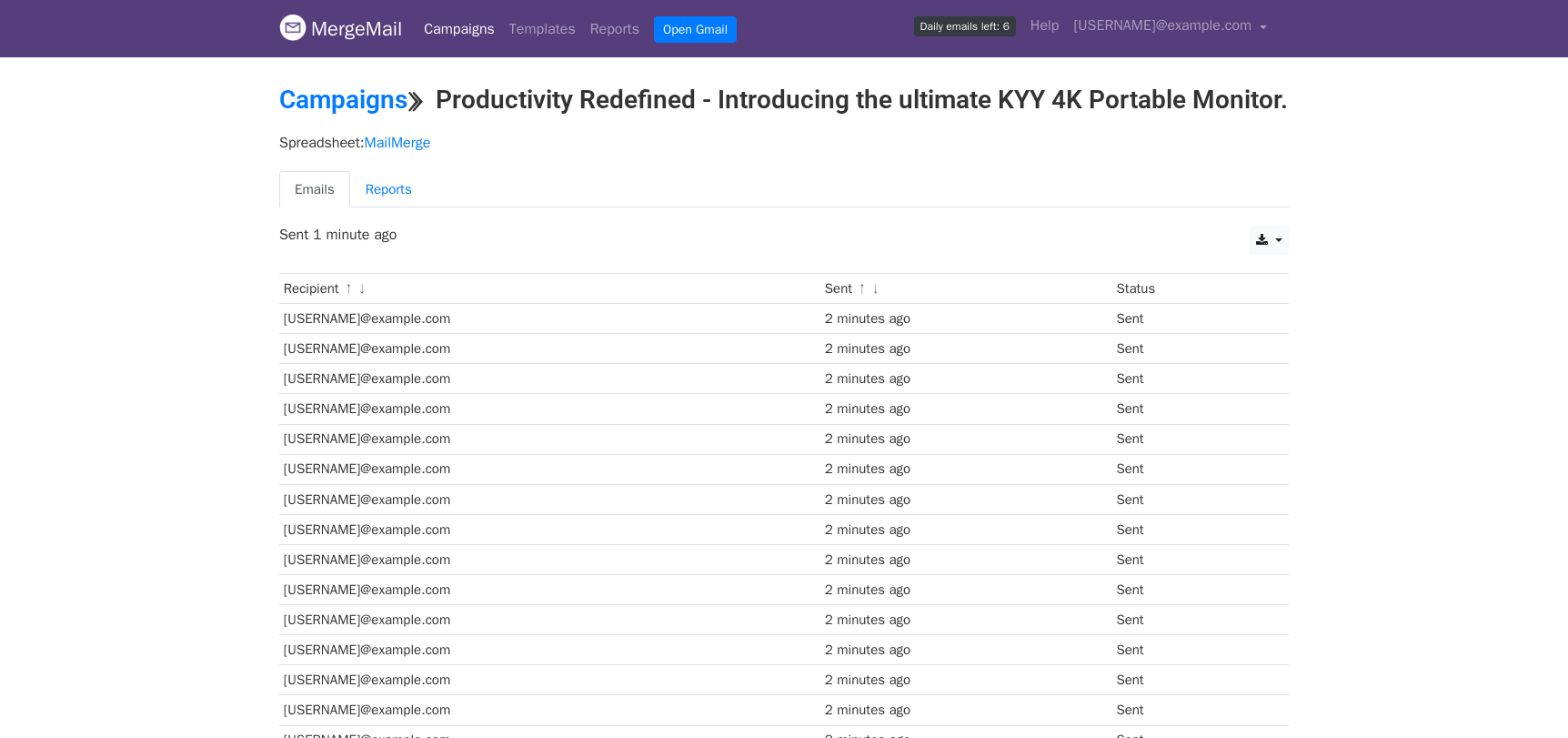 scroll, scrollTop: 0, scrollLeft: 0, axis: both 